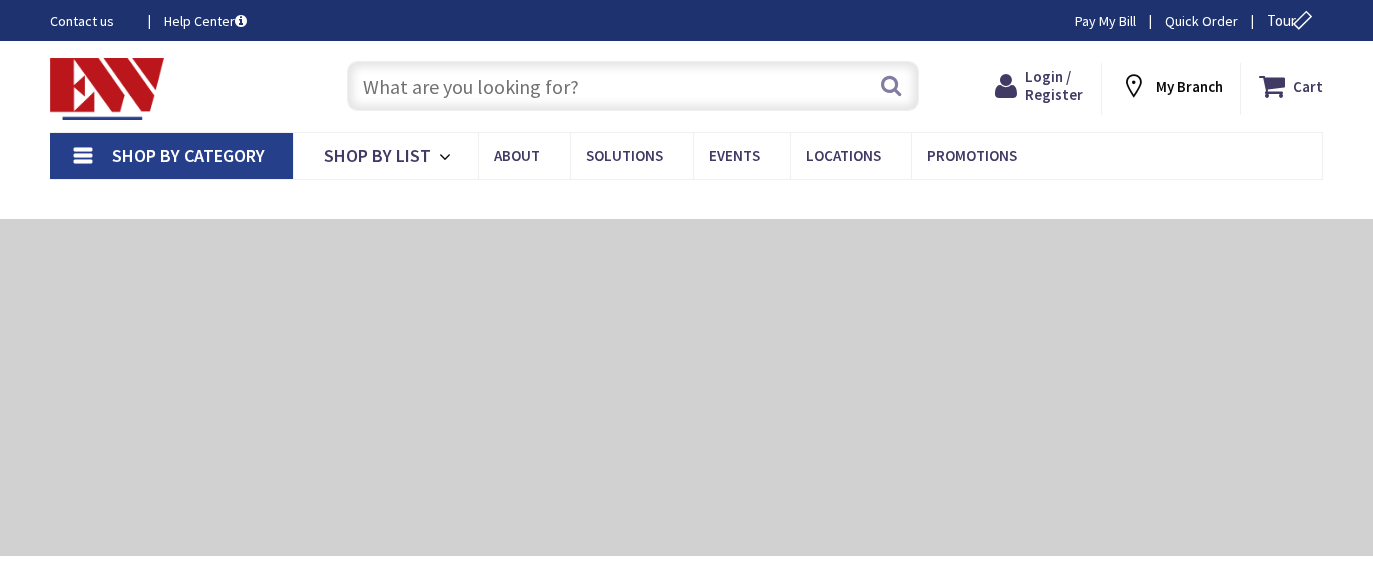 scroll, scrollTop: 0, scrollLeft: 0, axis: both 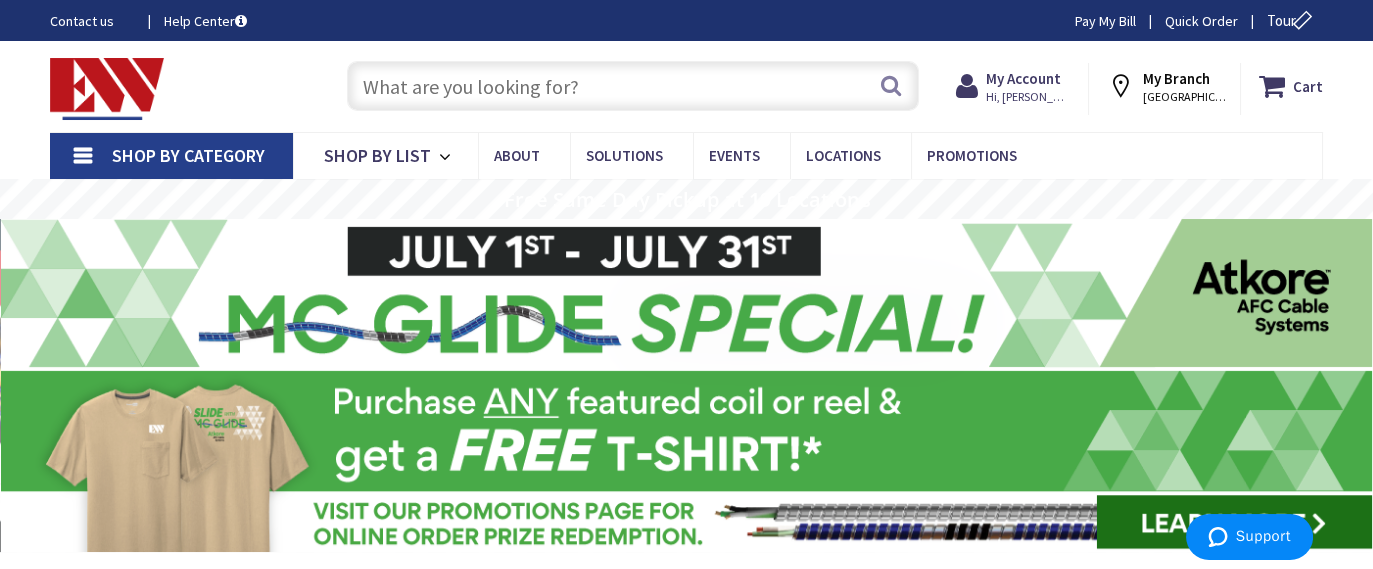 click on "My Branch" at bounding box center (1176, 78) 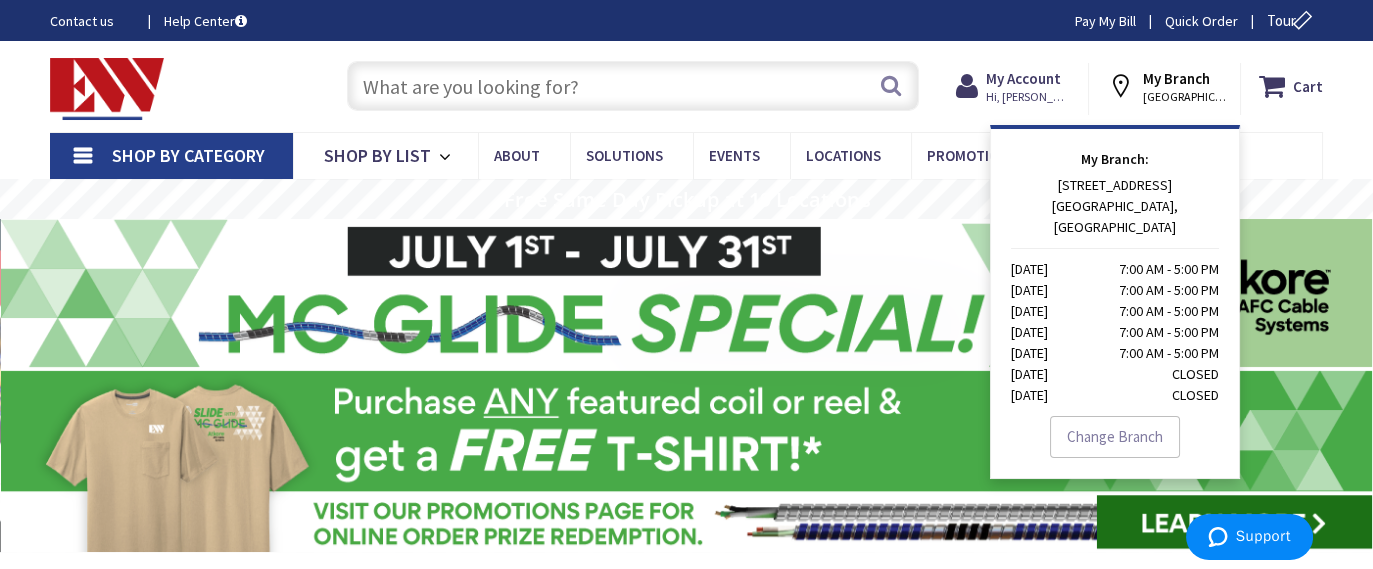 click on "STAMFORD, CT" at bounding box center (1185, 97) 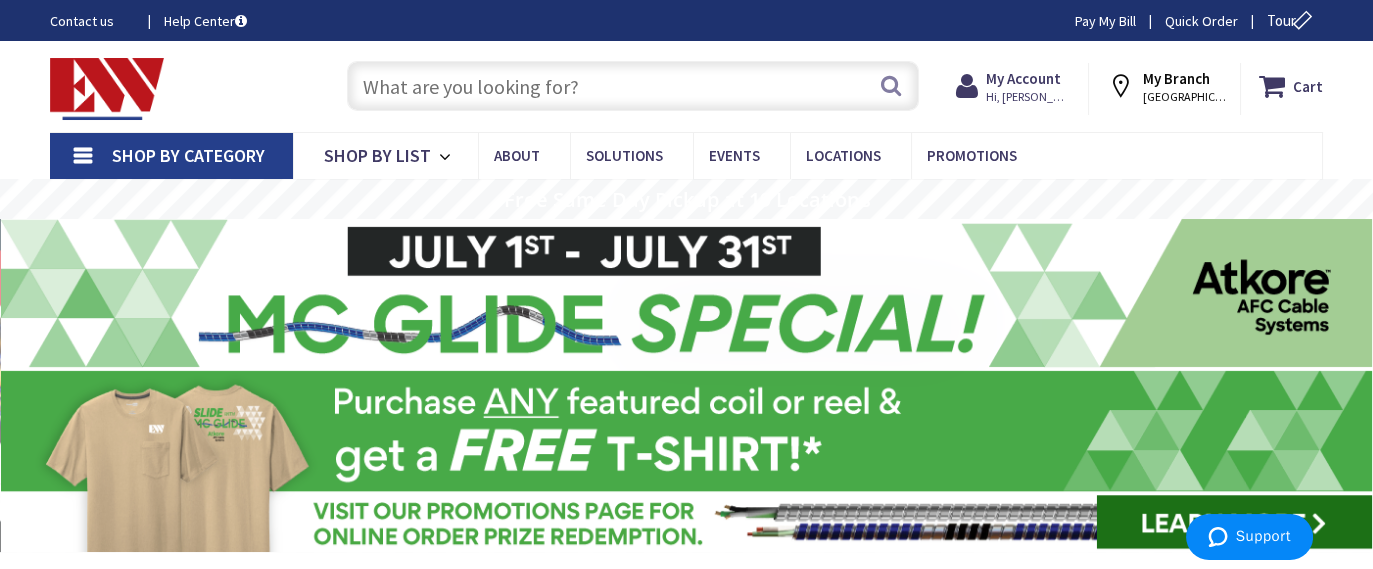 click on "STAMFORD, CT" at bounding box center (1185, 97) 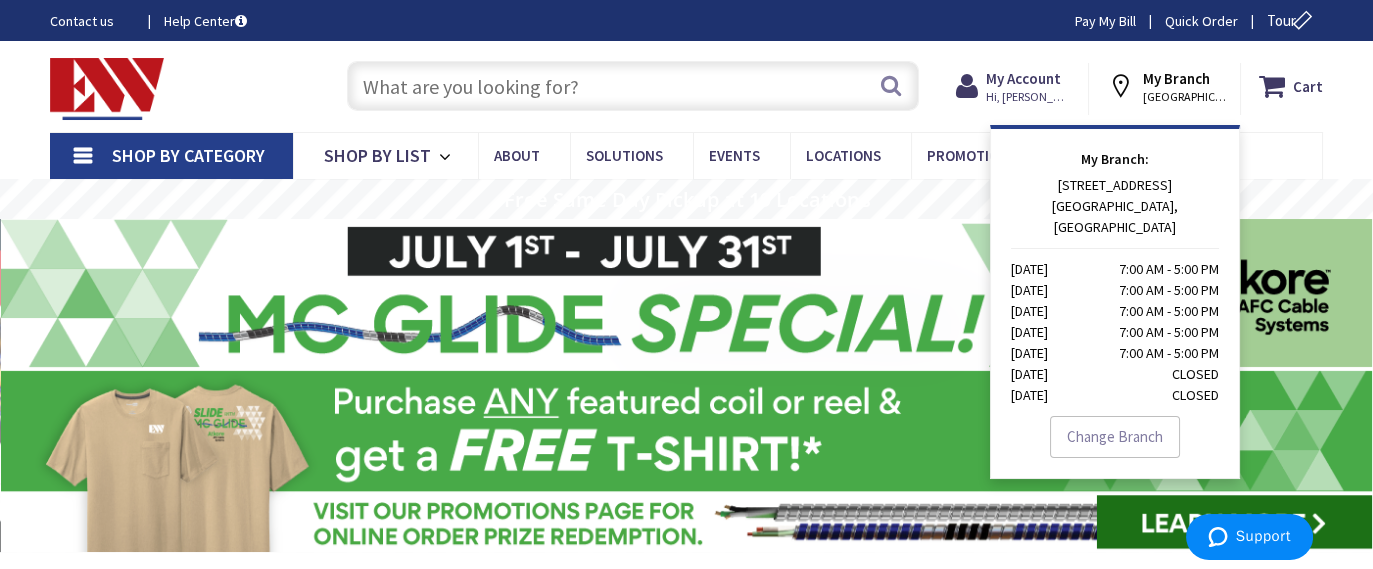 click on "STAMFORD, CT" at bounding box center [1185, 97] 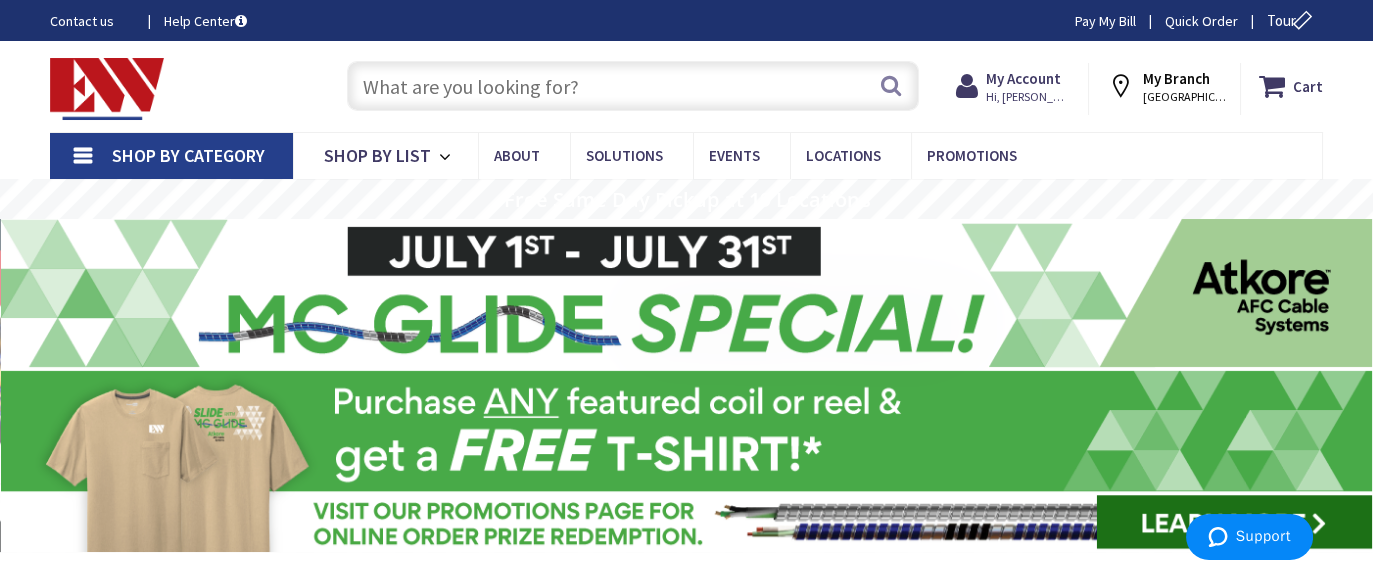 click at bounding box center [1125, 86] 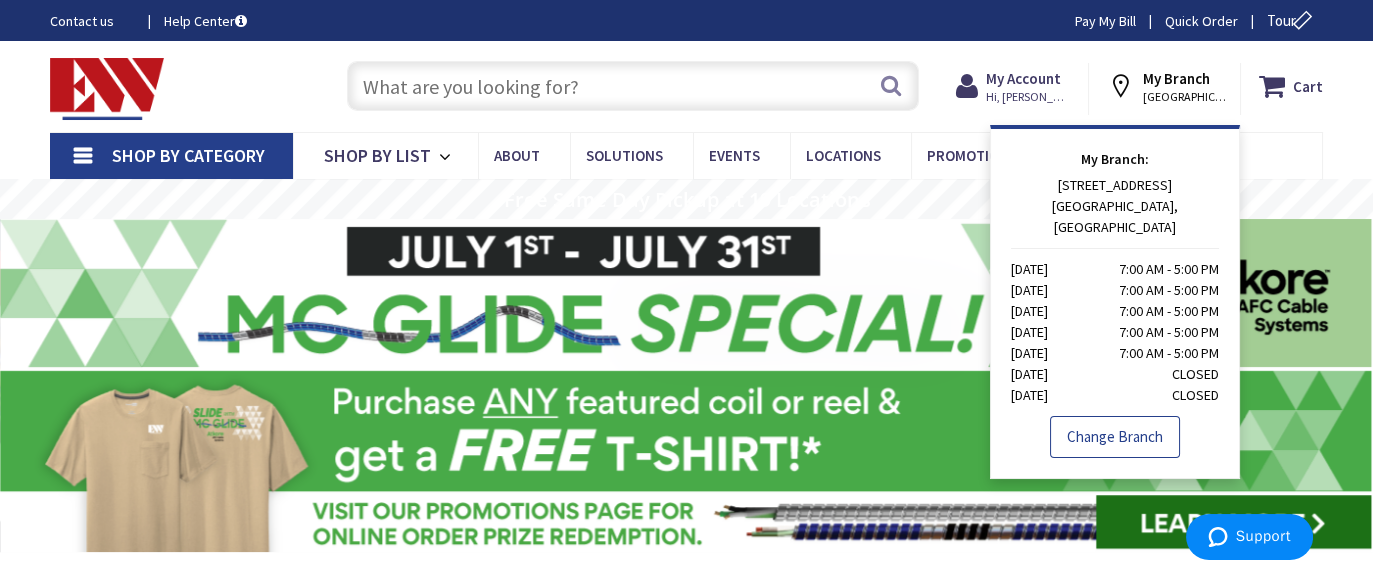 click on "Change Branch" at bounding box center (1115, 437) 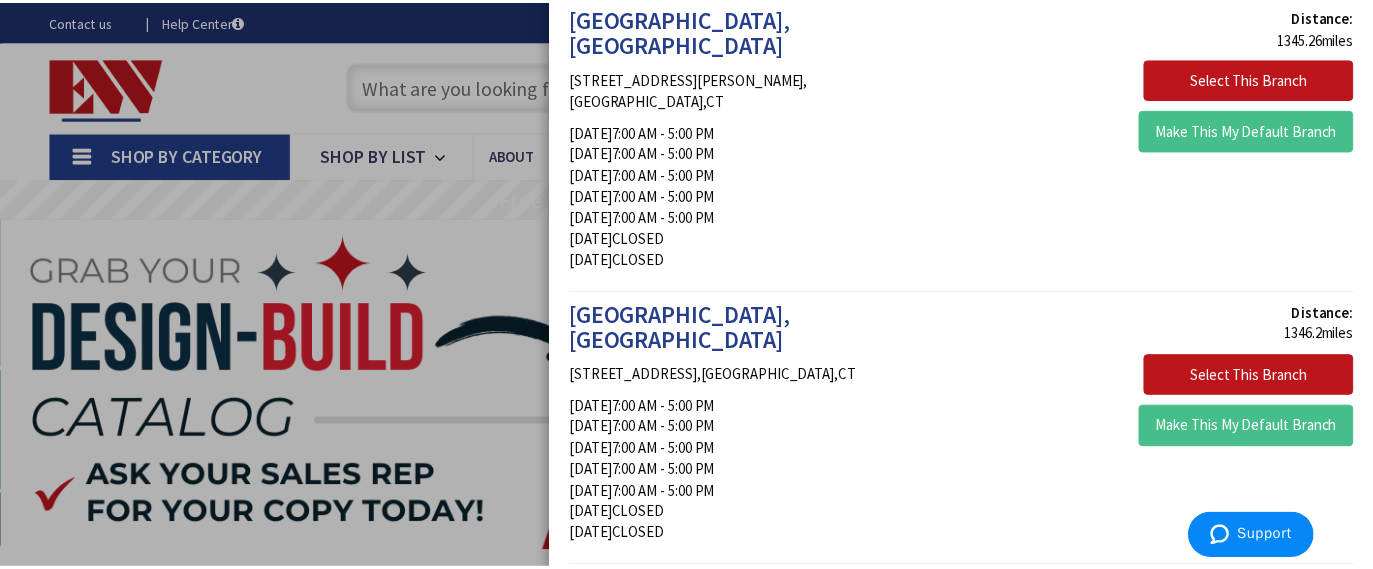 scroll, scrollTop: 2300, scrollLeft: 0, axis: vertical 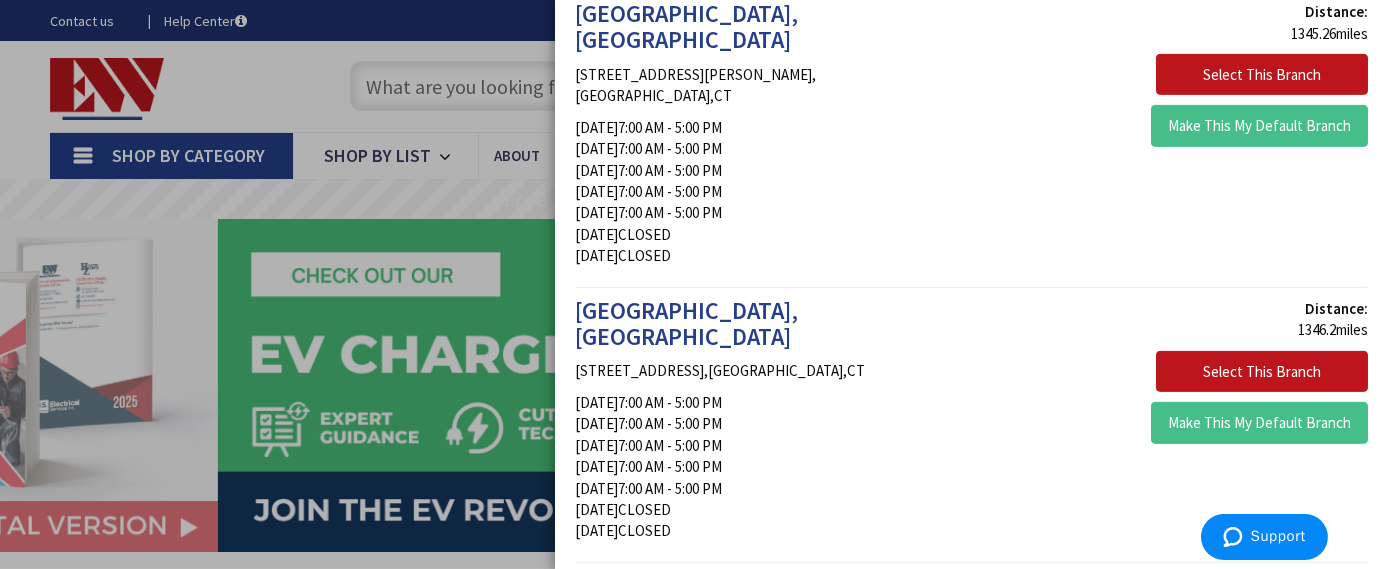 click on "Select This Branch" at bounding box center (1262, 647) 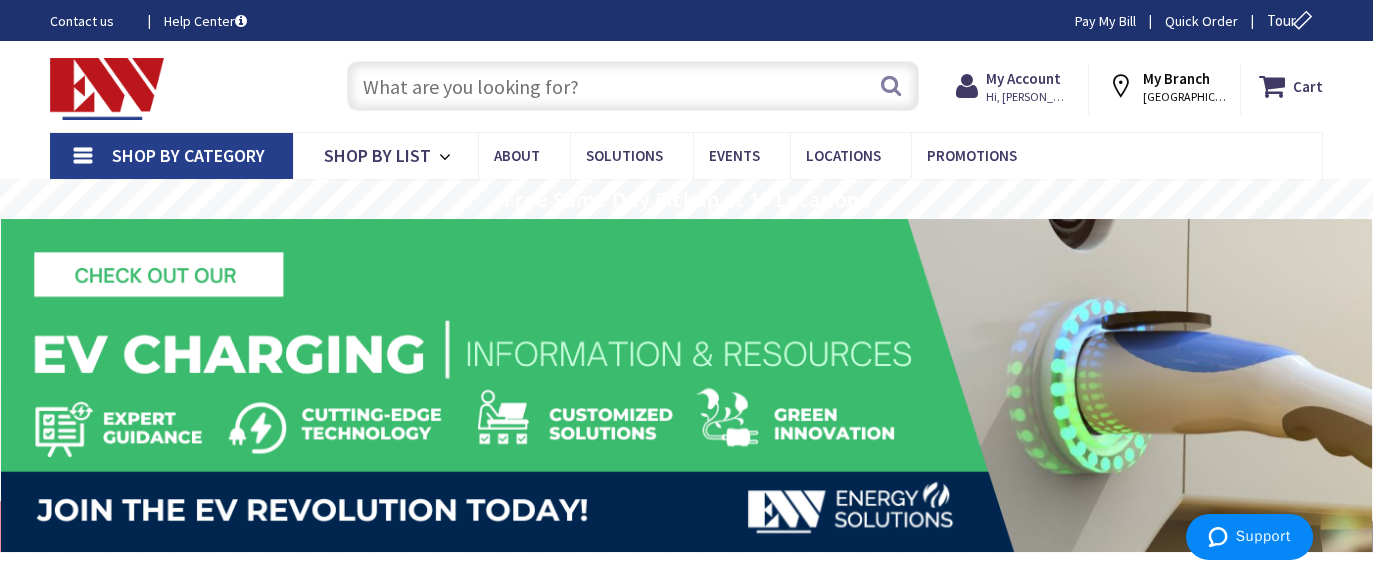 click at bounding box center [686, 385] 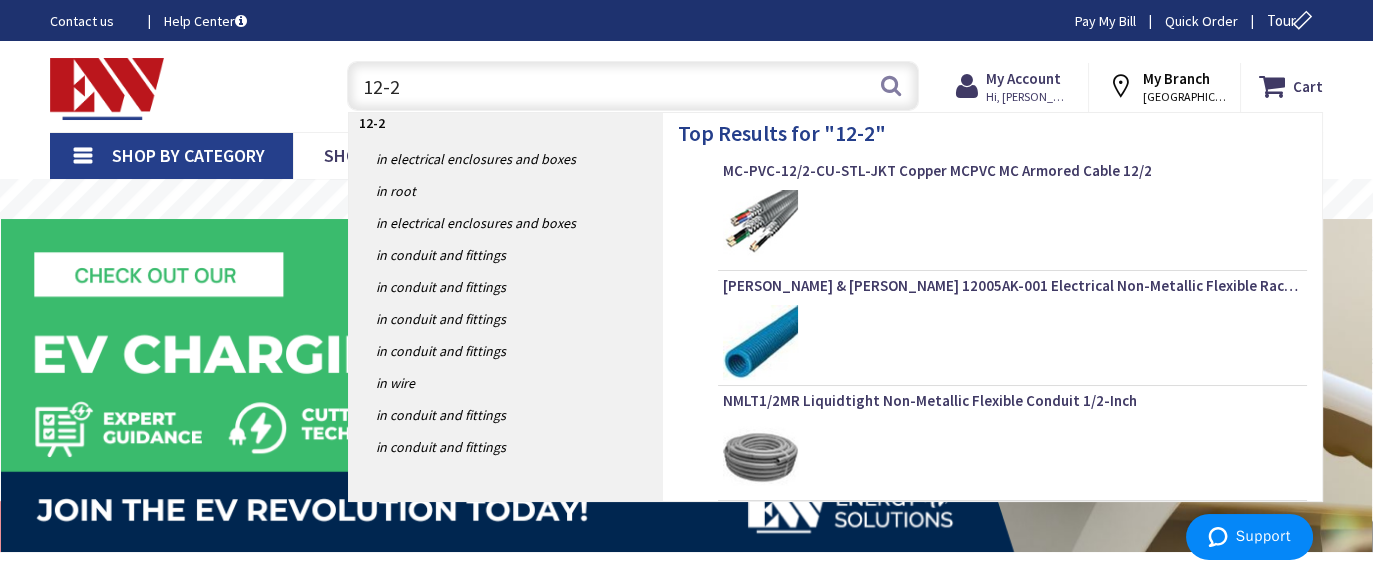 type on "12-2" 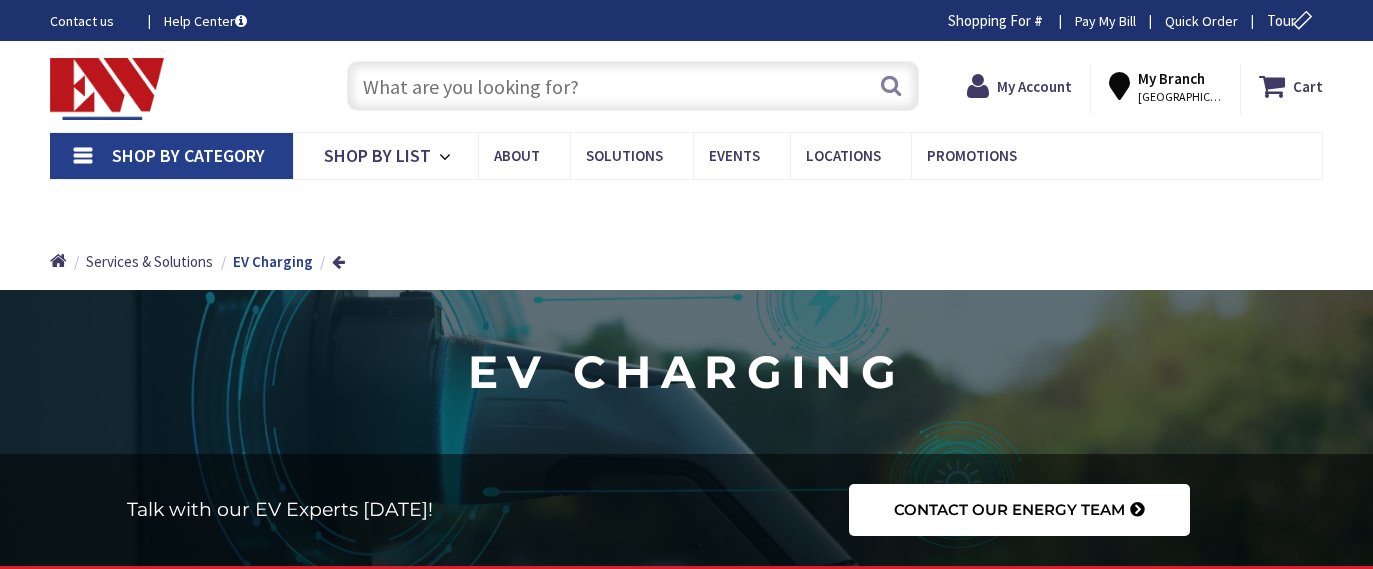 scroll, scrollTop: 0, scrollLeft: 0, axis: both 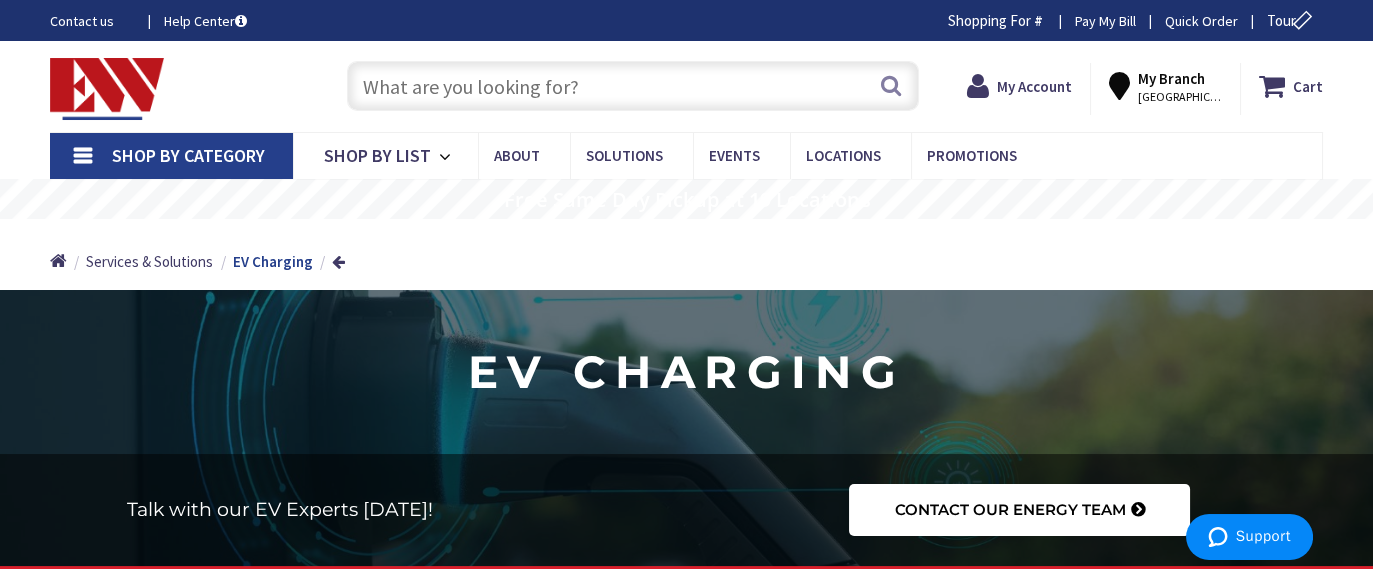 click at bounding box center (633, 86) 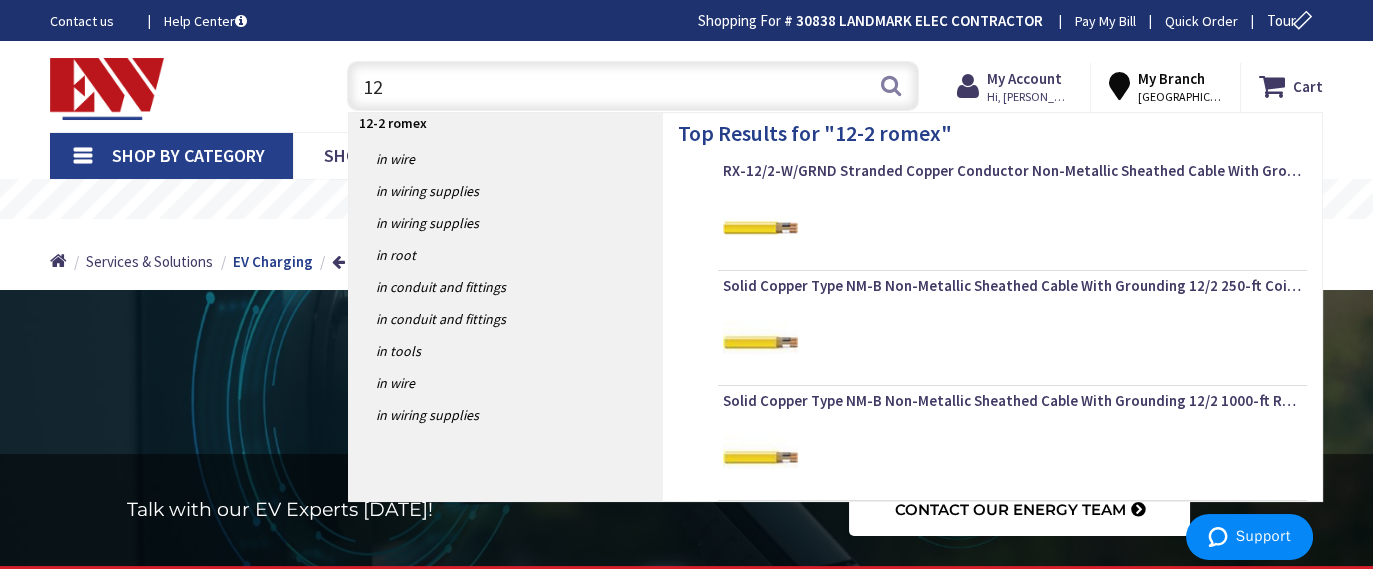 type on "1" 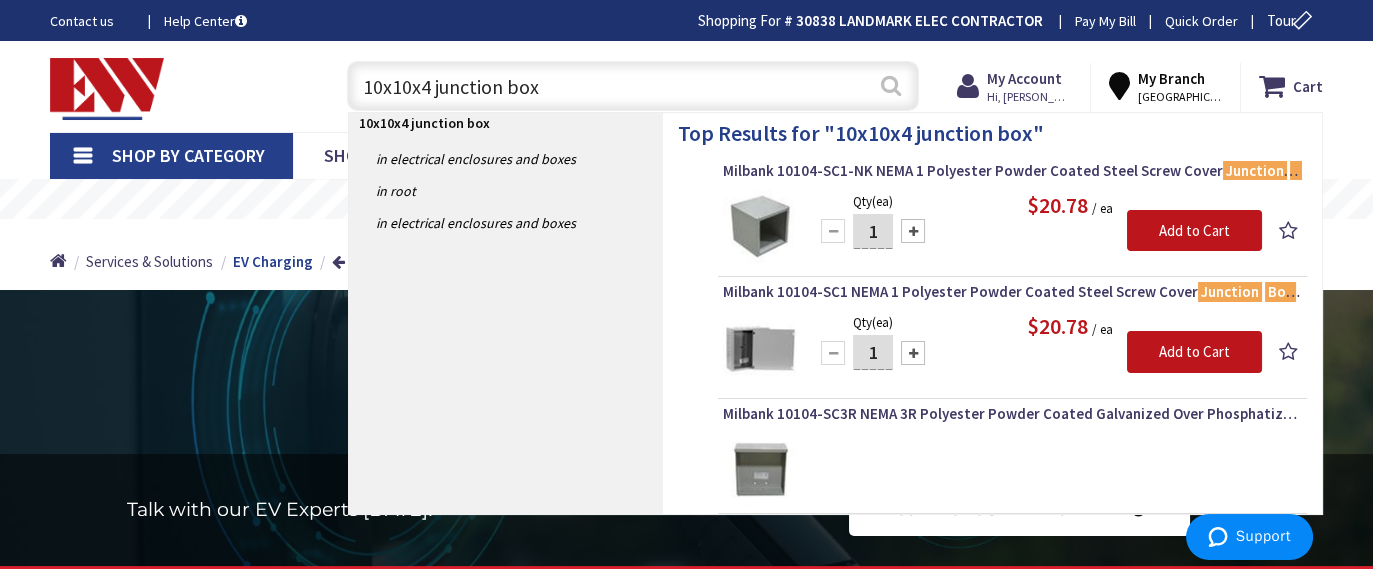 type on "10x10x4 junction box" 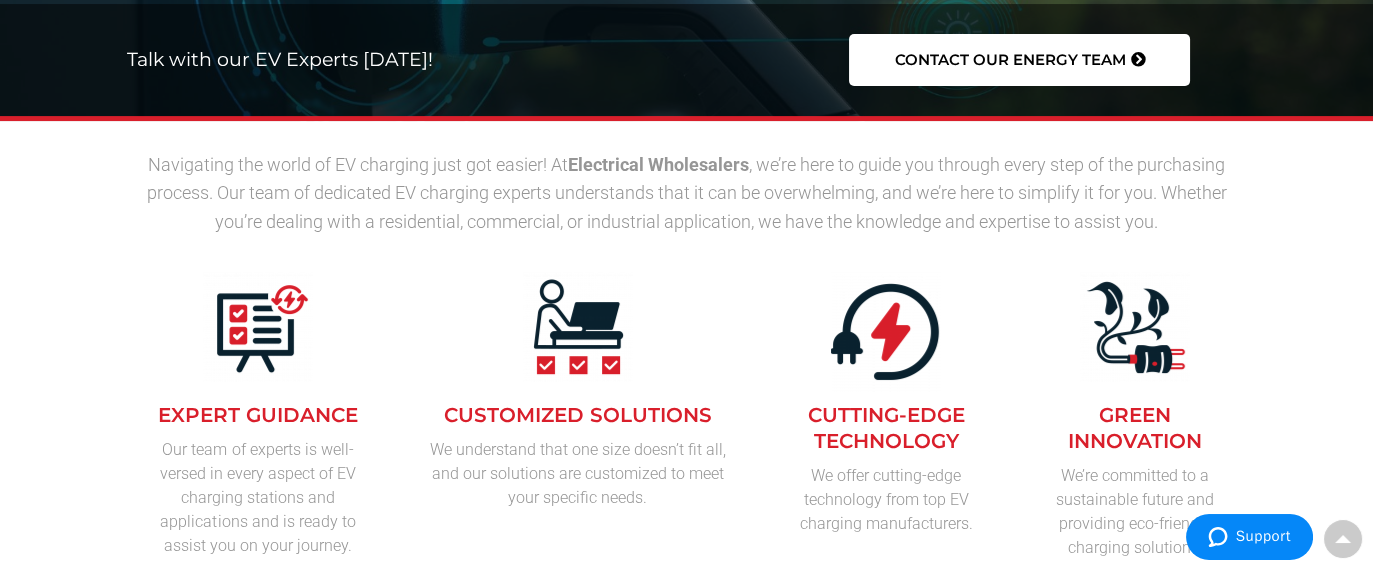 scroll, scrollTop: 500, scrollLeft: 0, axis: vertical 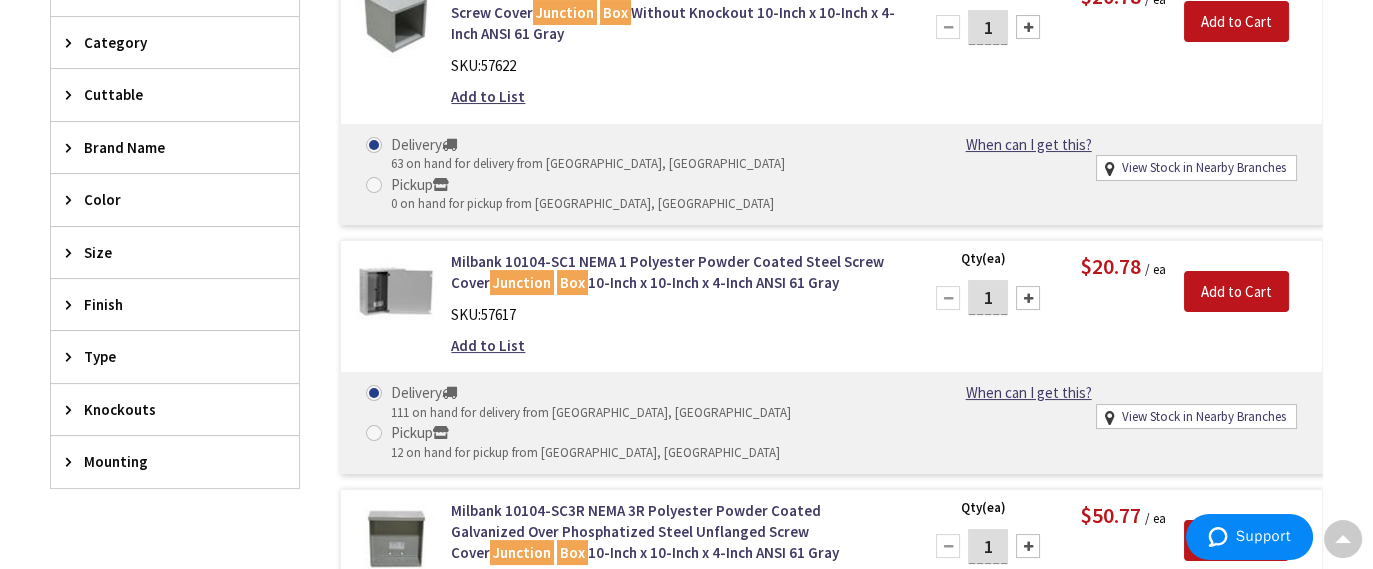 click at bounding box center [396, 291] 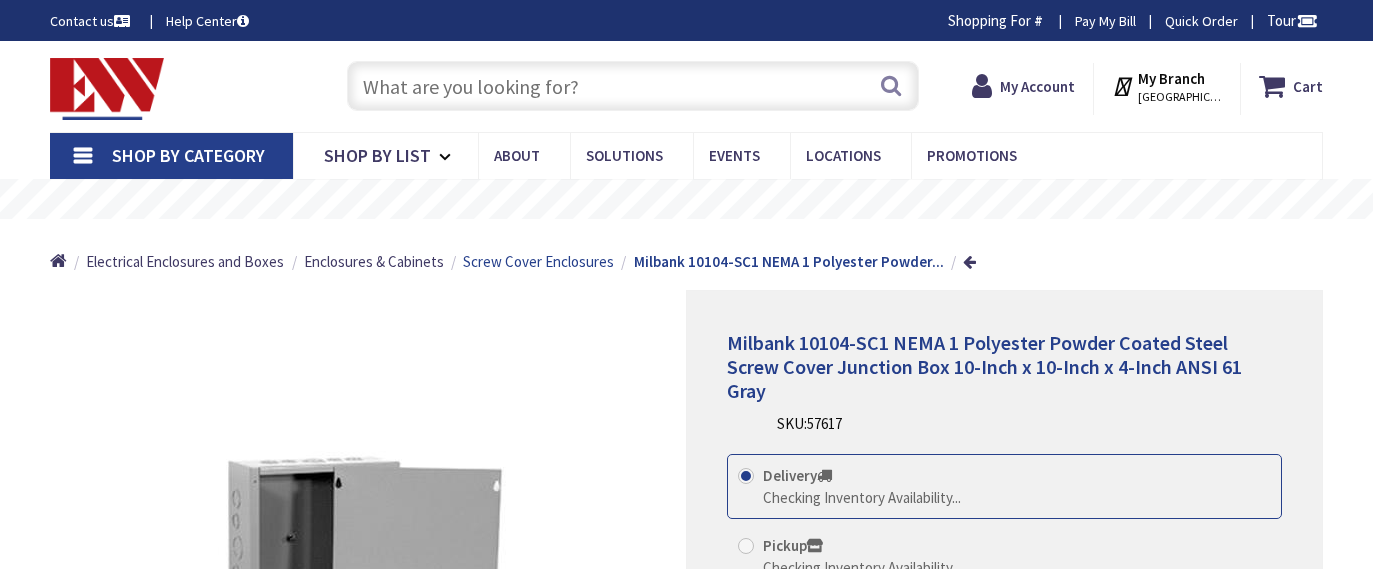scroll, scrollTop: 0, scrollLeft: 0, axis: both 